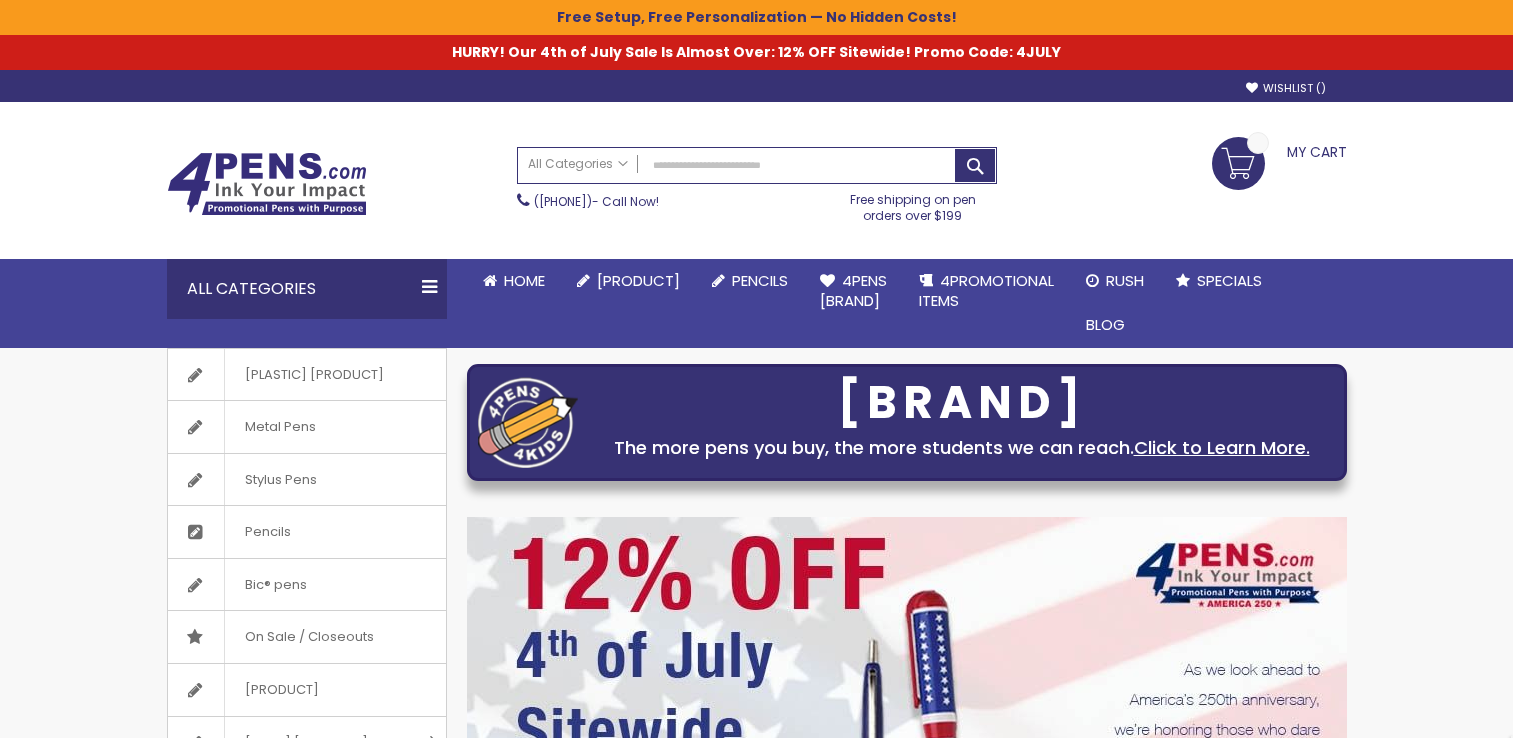 scroll, scrollTop: 0, scrollLeft: 0, axis: both 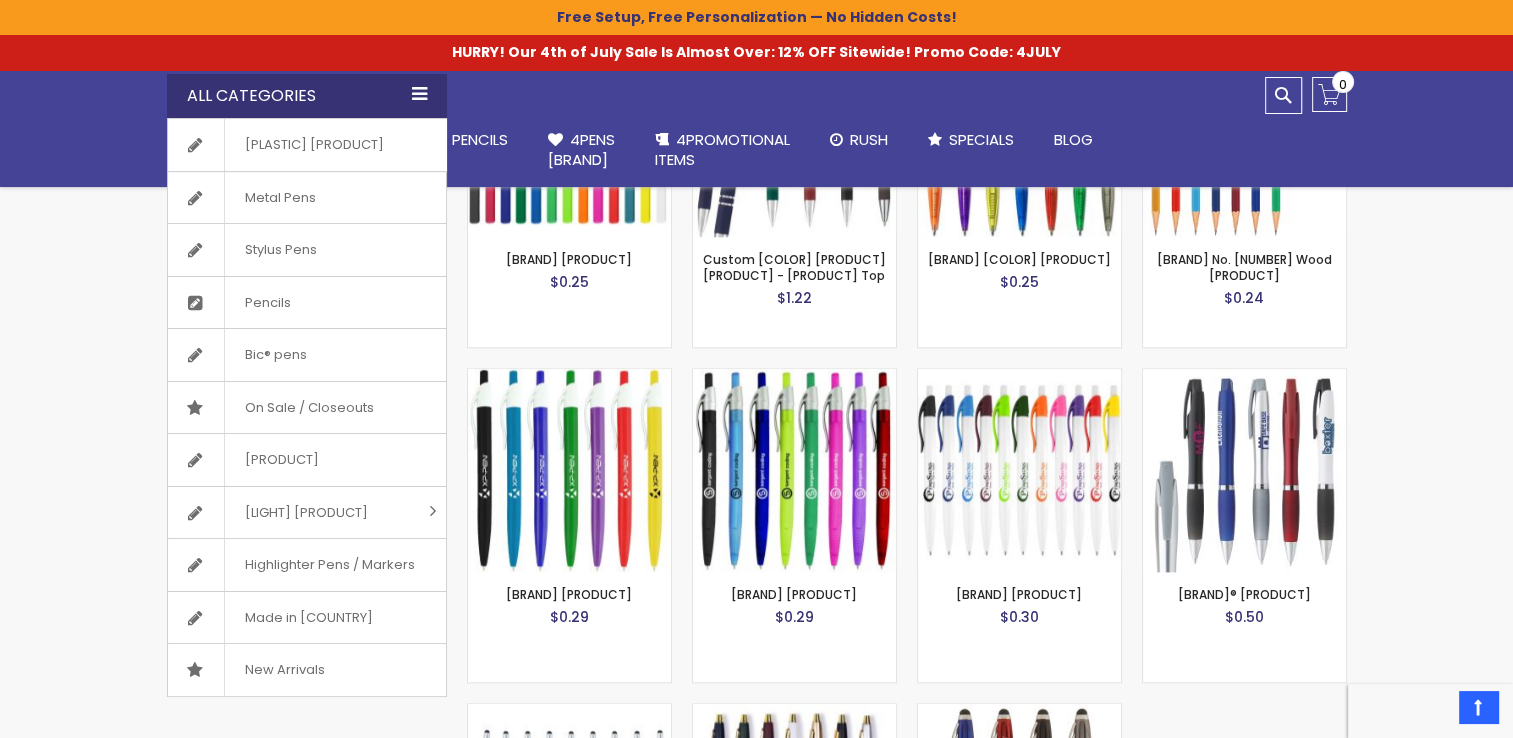 click on "All Categories" at bounding box center (307, 96) 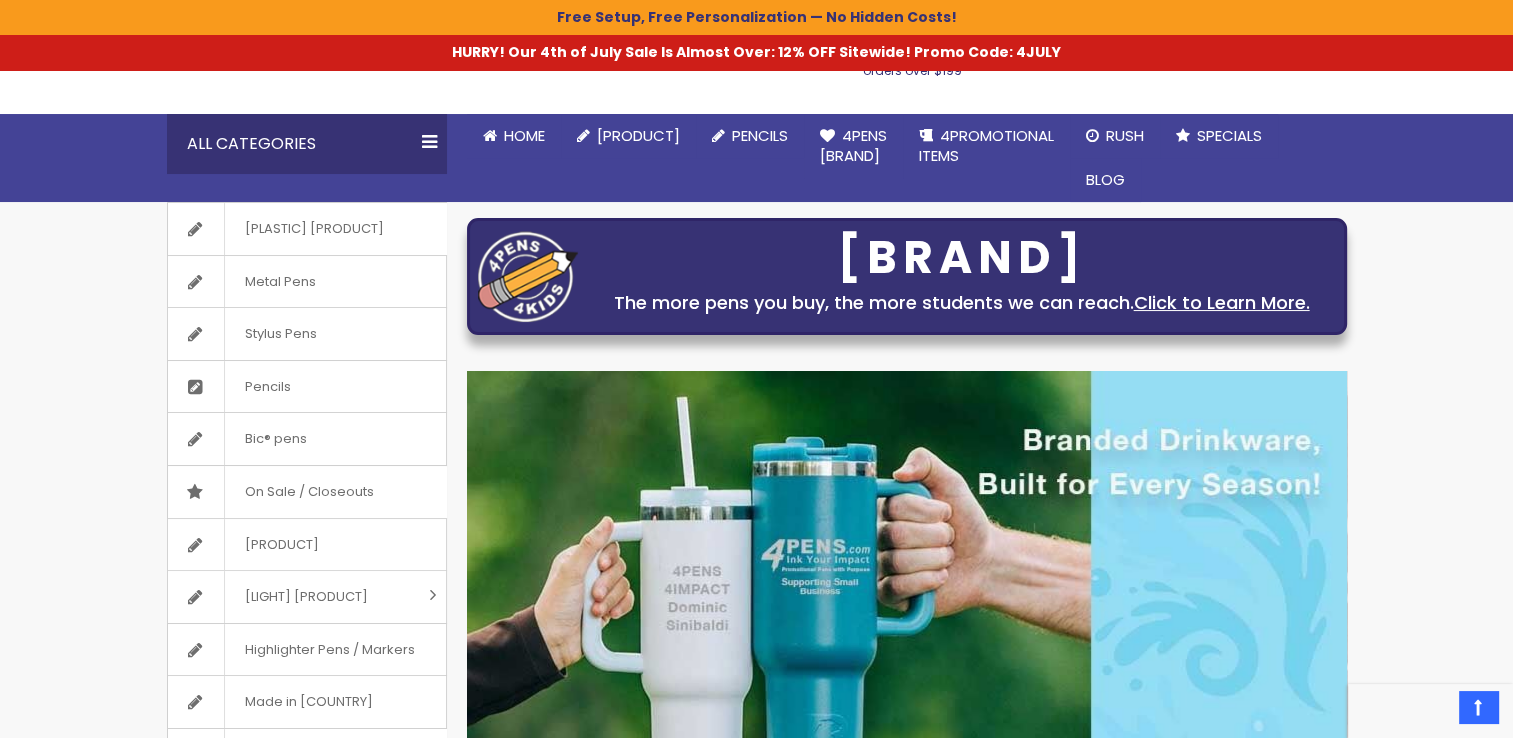 scroll, scrollTop: 0, scrollLeft: 0, axis: both 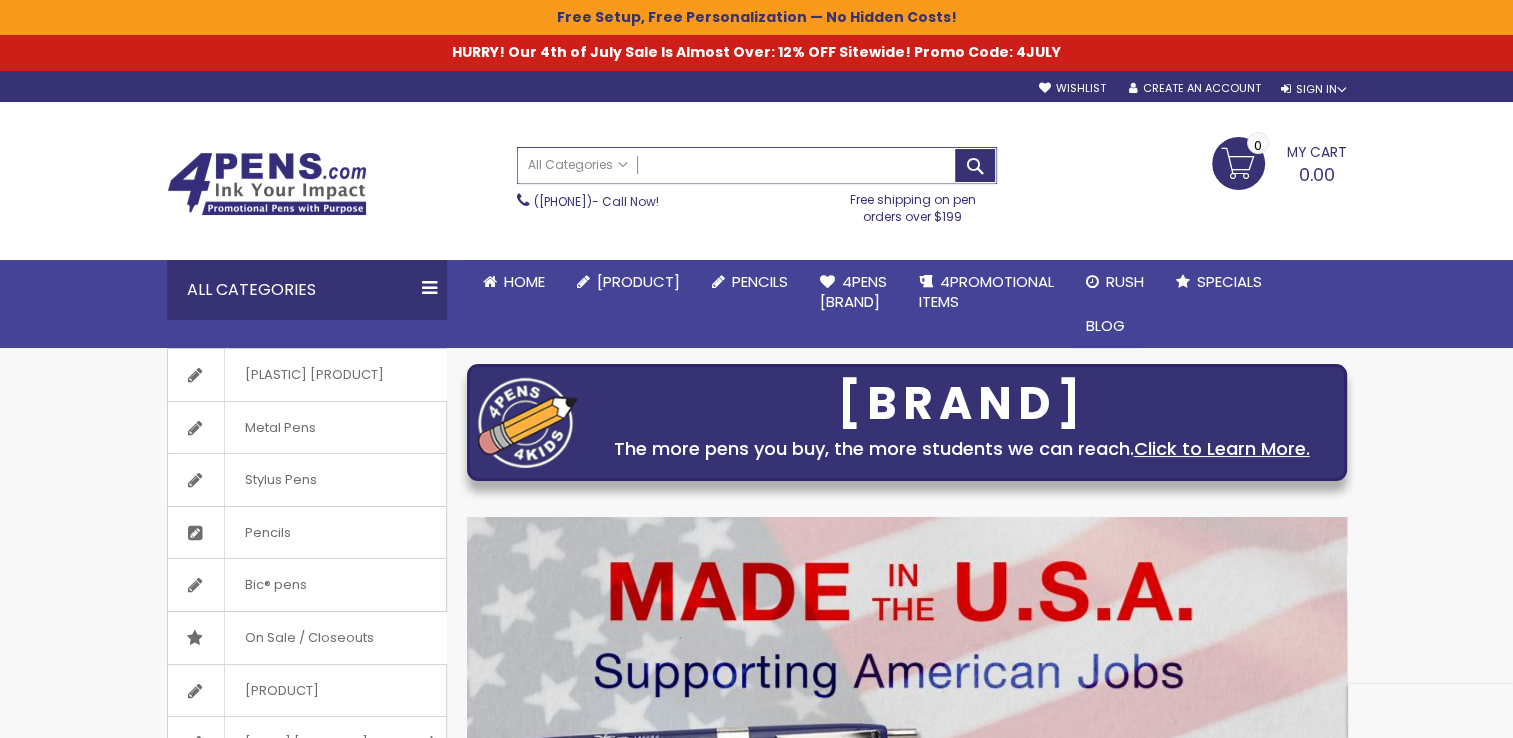 click on "Search" at bounding box center [757, 165] 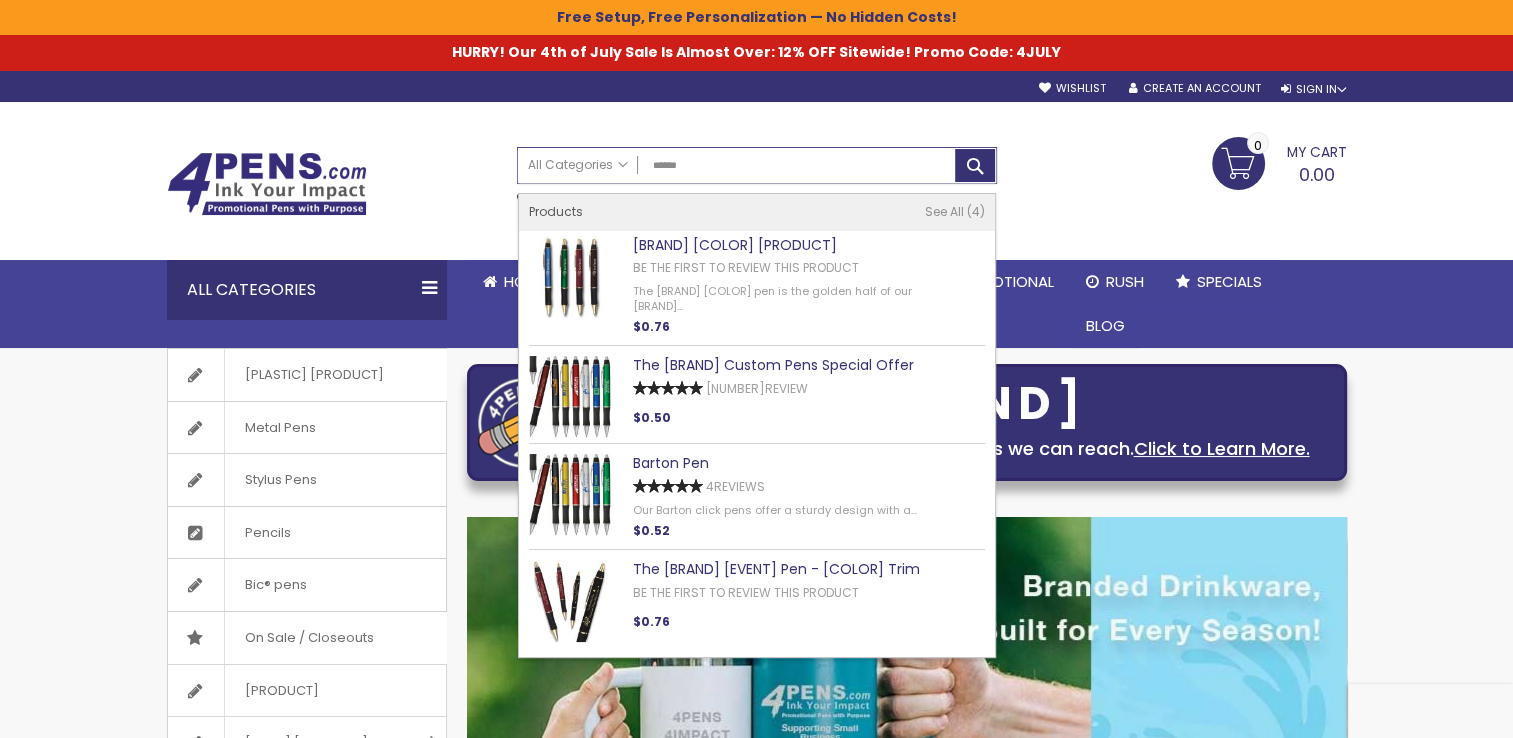type on "******" 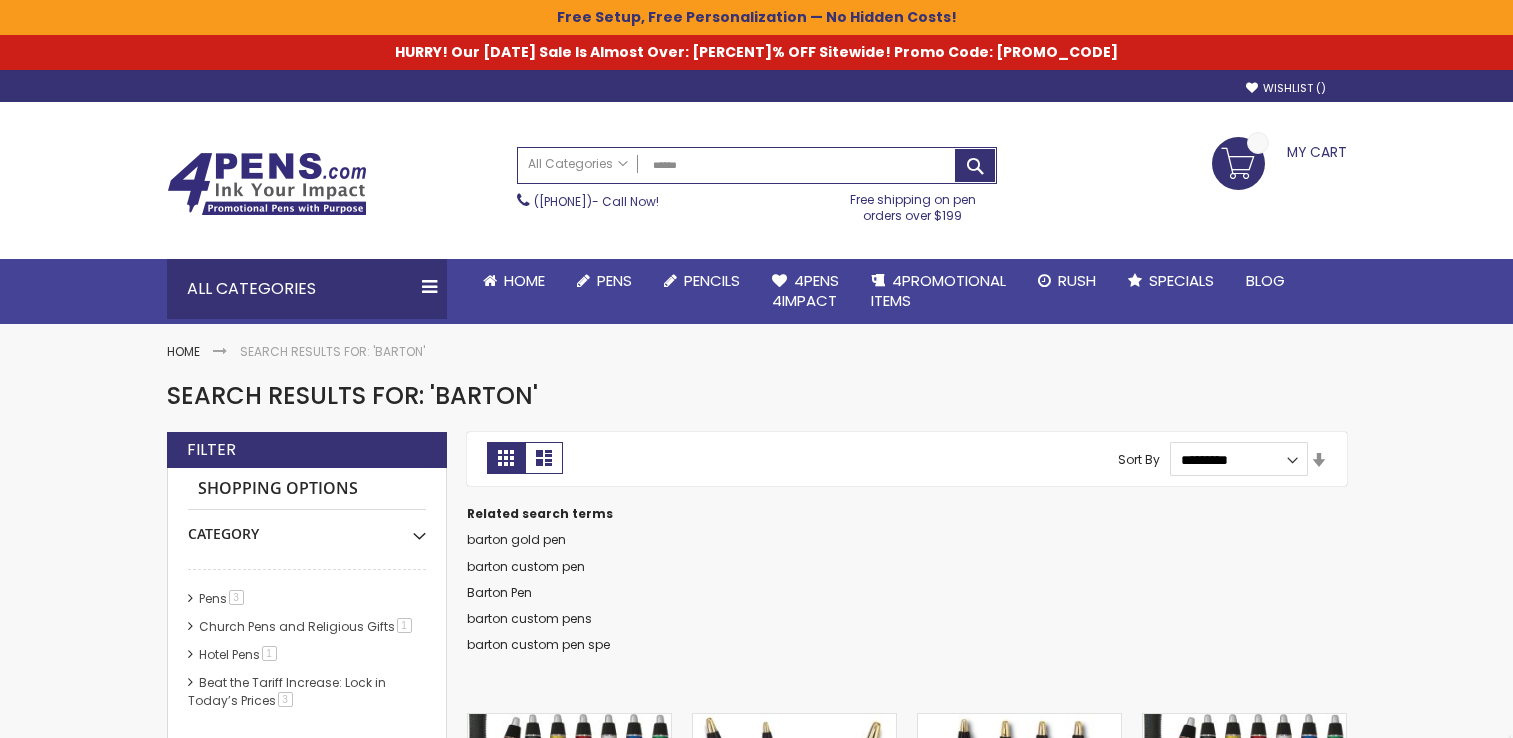 scroll, scrollTop: 0, scrollLeft: 0, axis: both 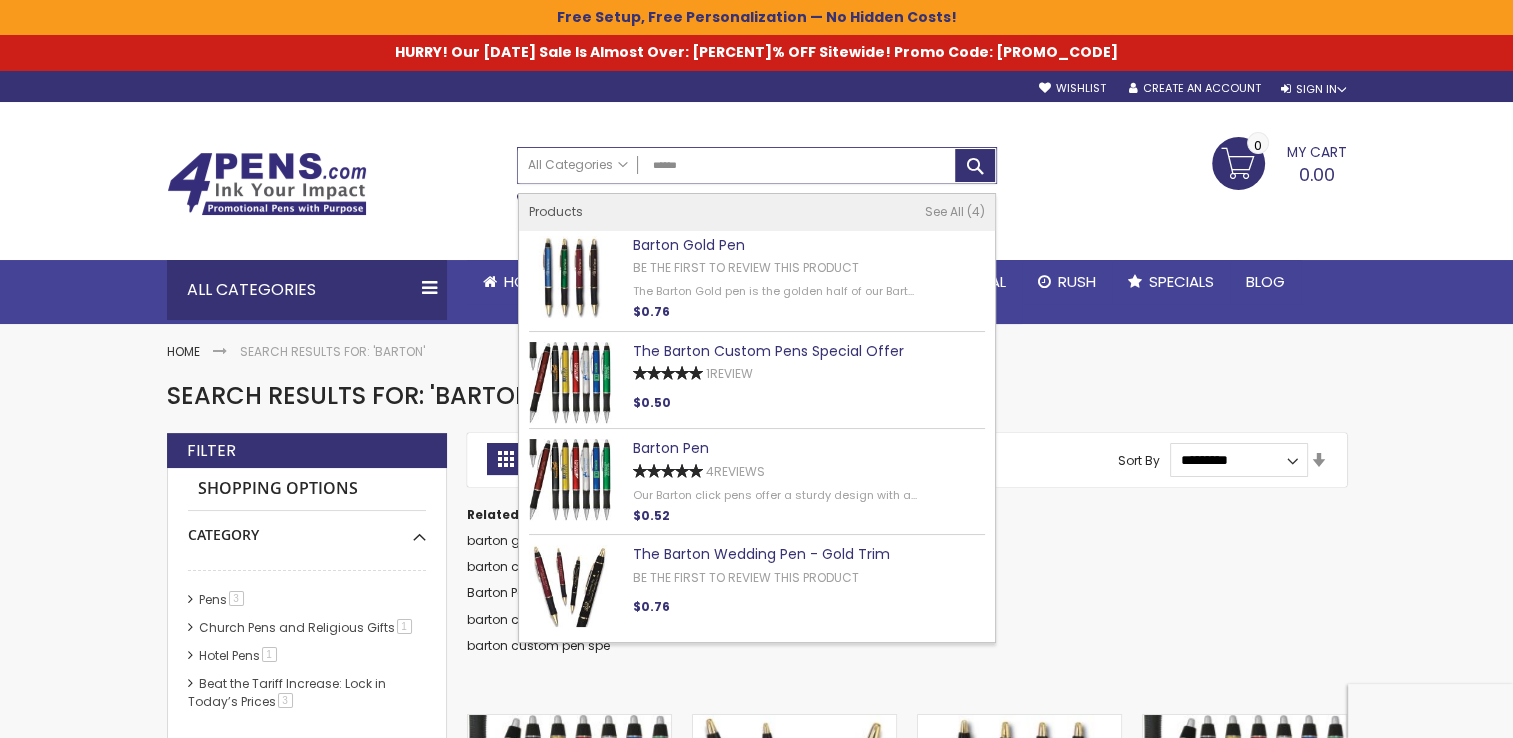 click on "******" at bounding box center [757, 165] 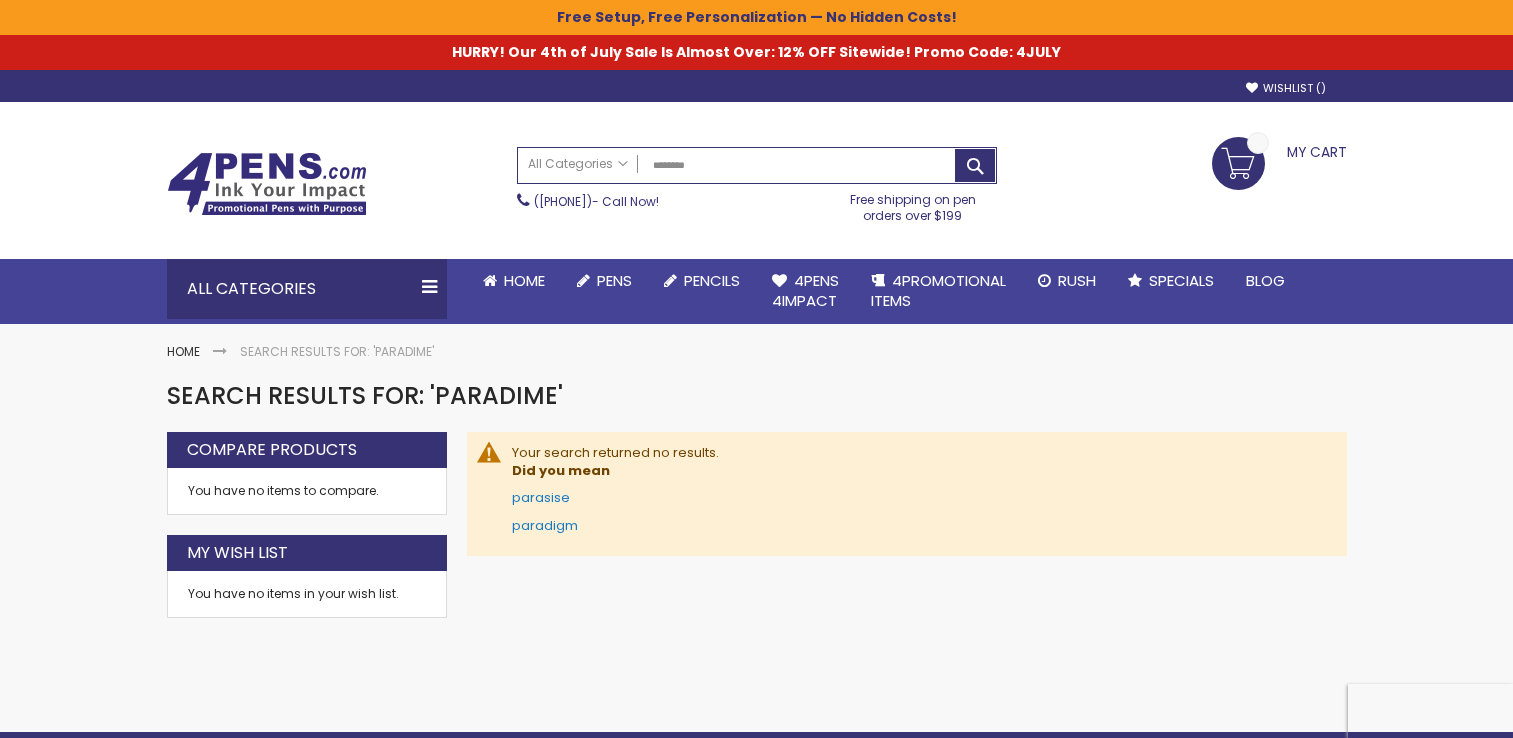 scroll, scrollTop: 0, scrollLeft: 0, axis: both 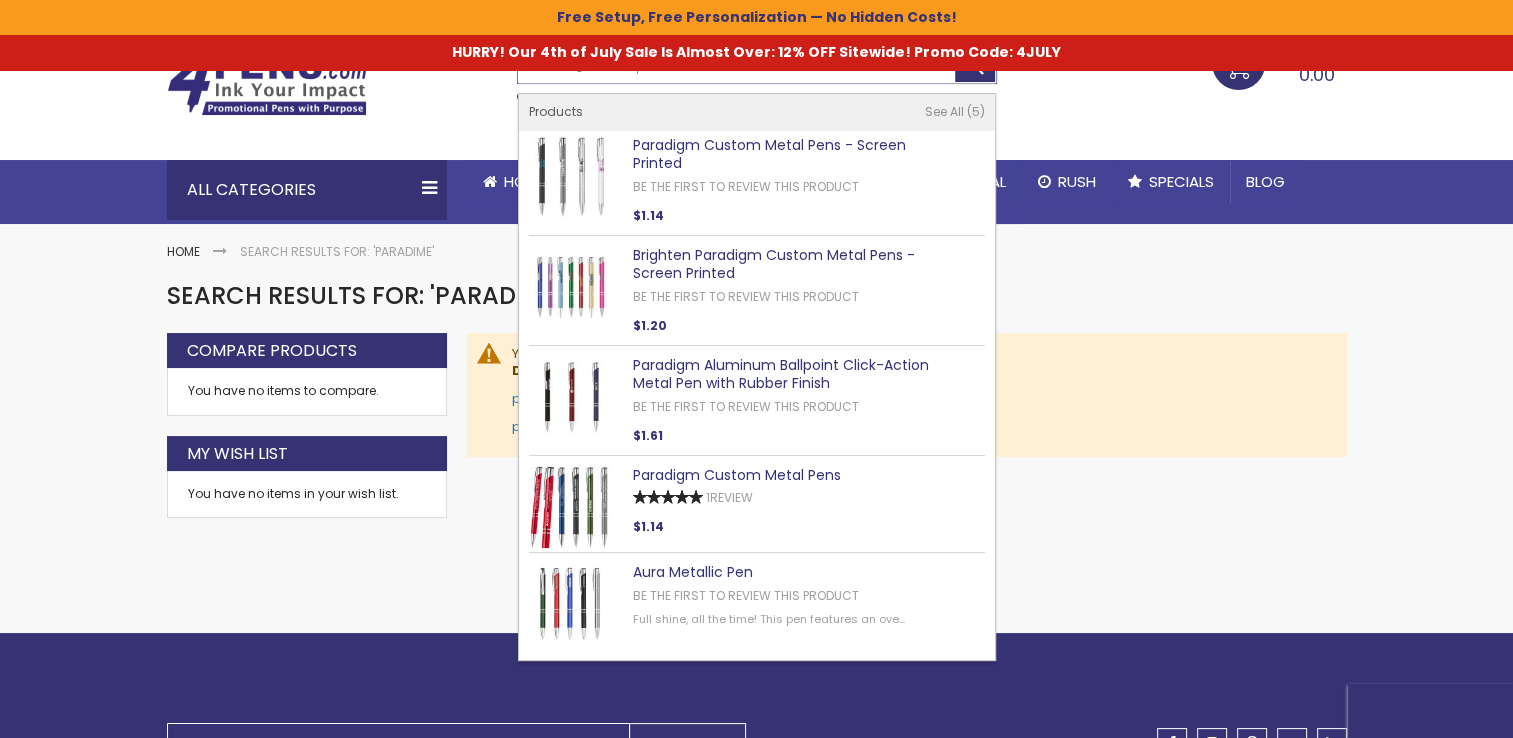 type on "********" 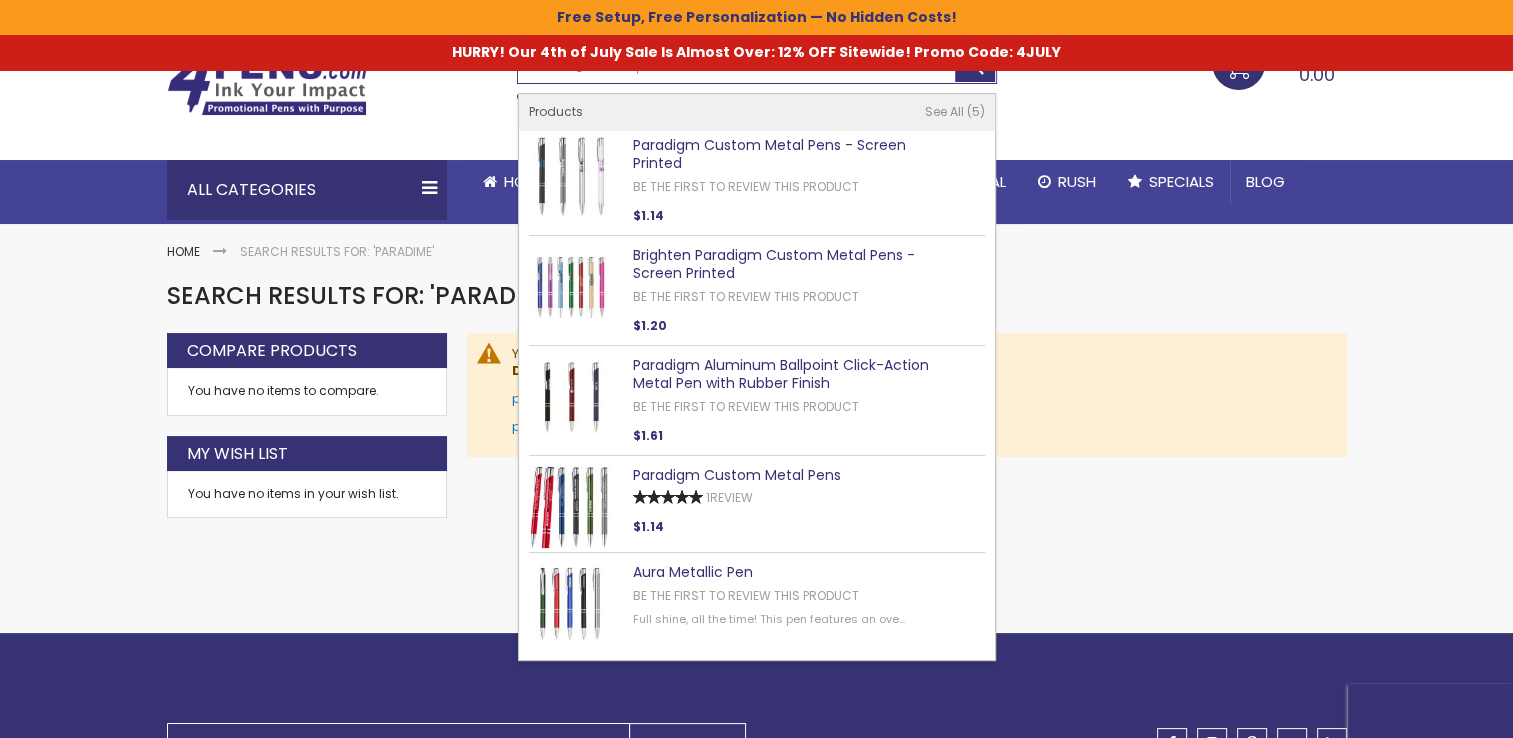 click on "Aura Metallic Pen
Be the first to review this product
SKU :
Full shine, all the time! This pen features an ove..." at bounding box center [770, 180] 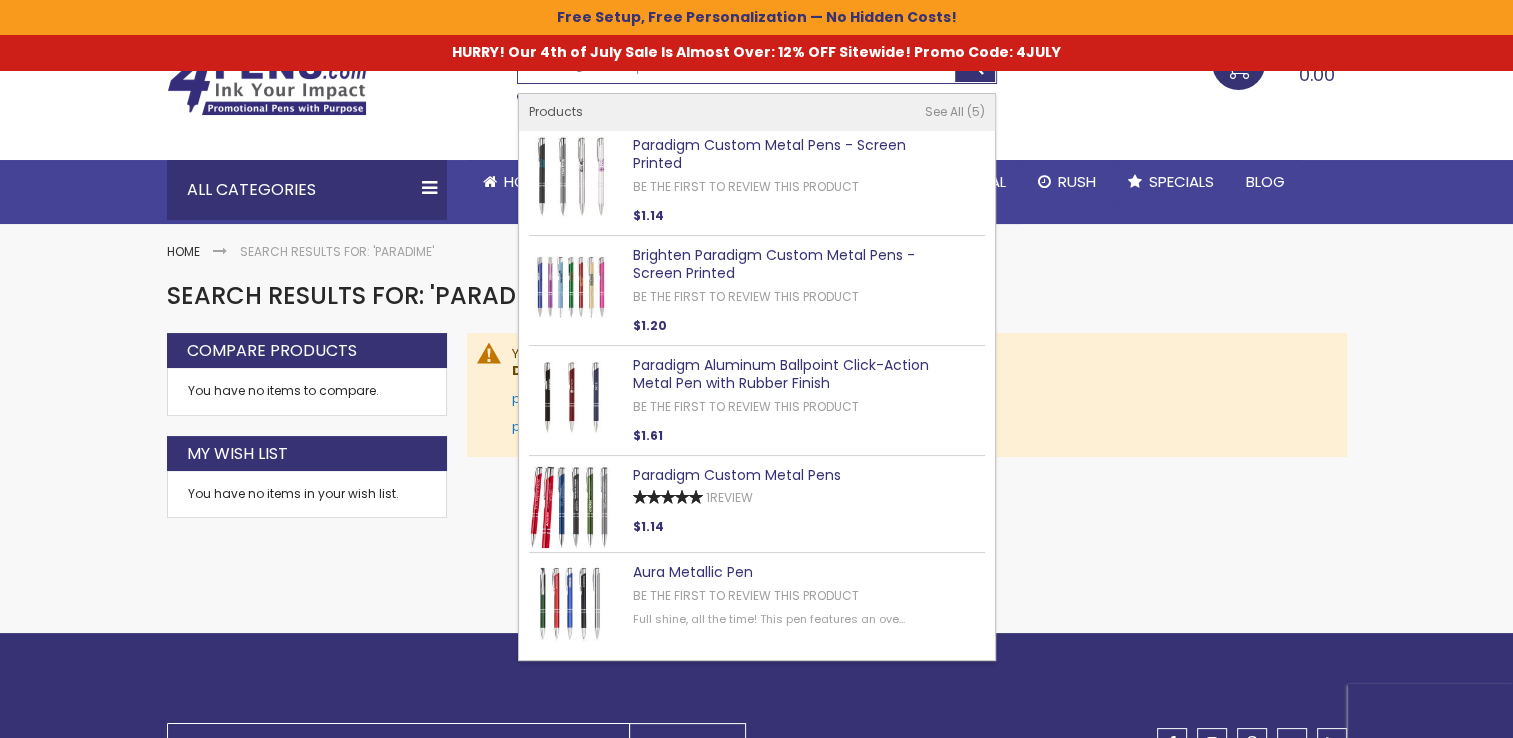 click on "Aura Metallic Pen
Be the first to review this product
SKU :
Full shine, all the time! This pen features an ove..." at bounding box center [770, 180] 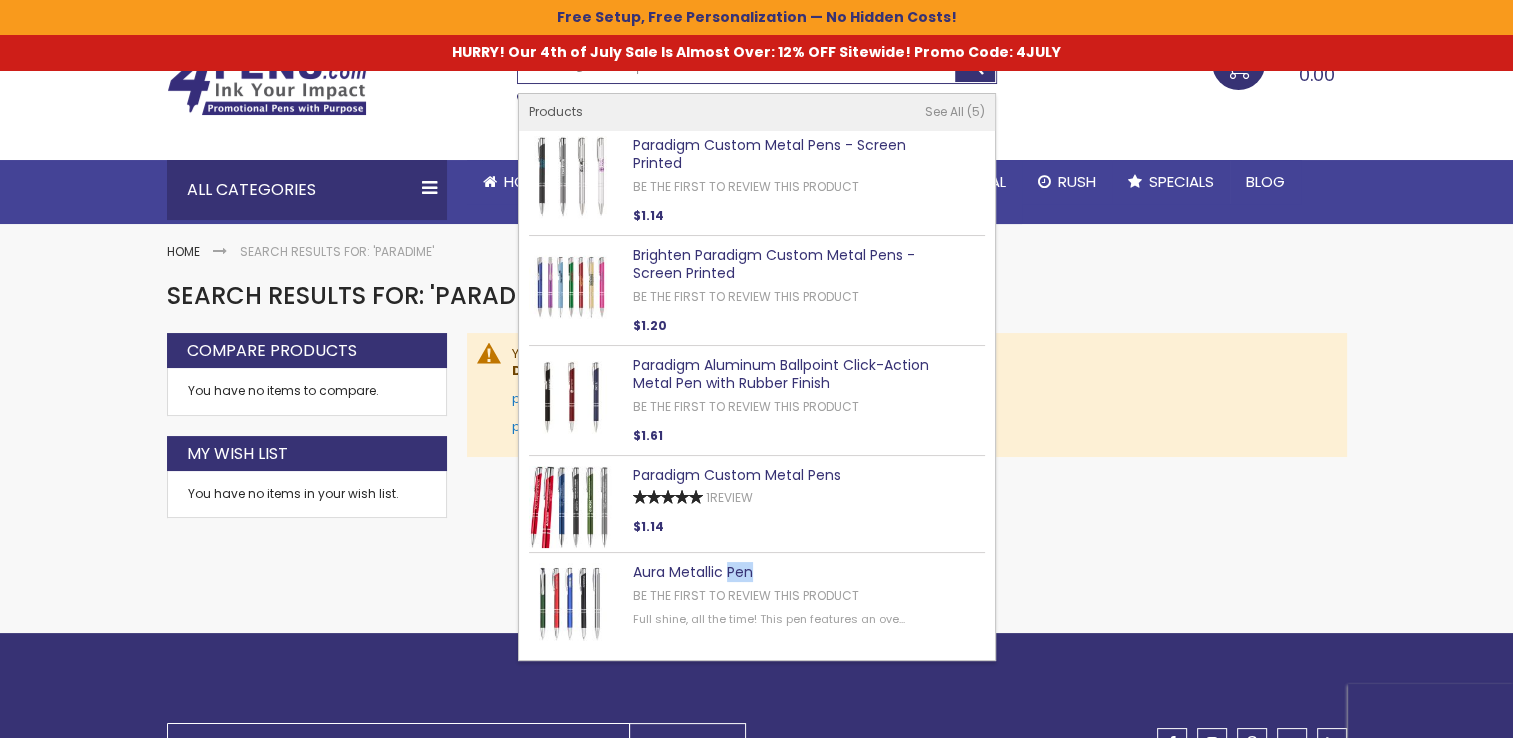 click on "Aura Metallic Pen
Be the first to review this product
SKU :
Full shine, all the time! This pen features an ove..." at bounding box center [770, 180] 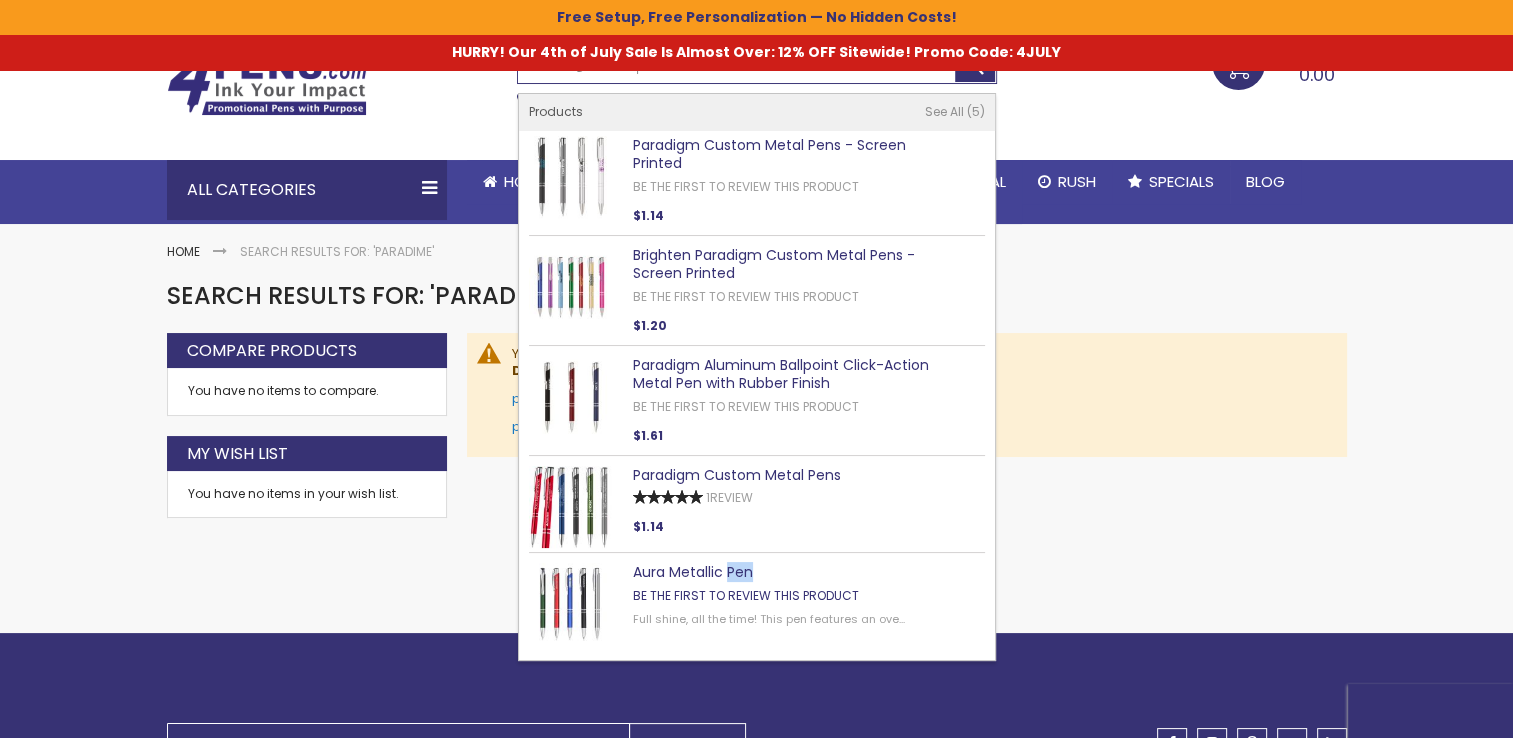 drag, startPoint x: 716, startPoint y: 582, endPoint x: 670, endPoint y: 586, distance: 46.173584 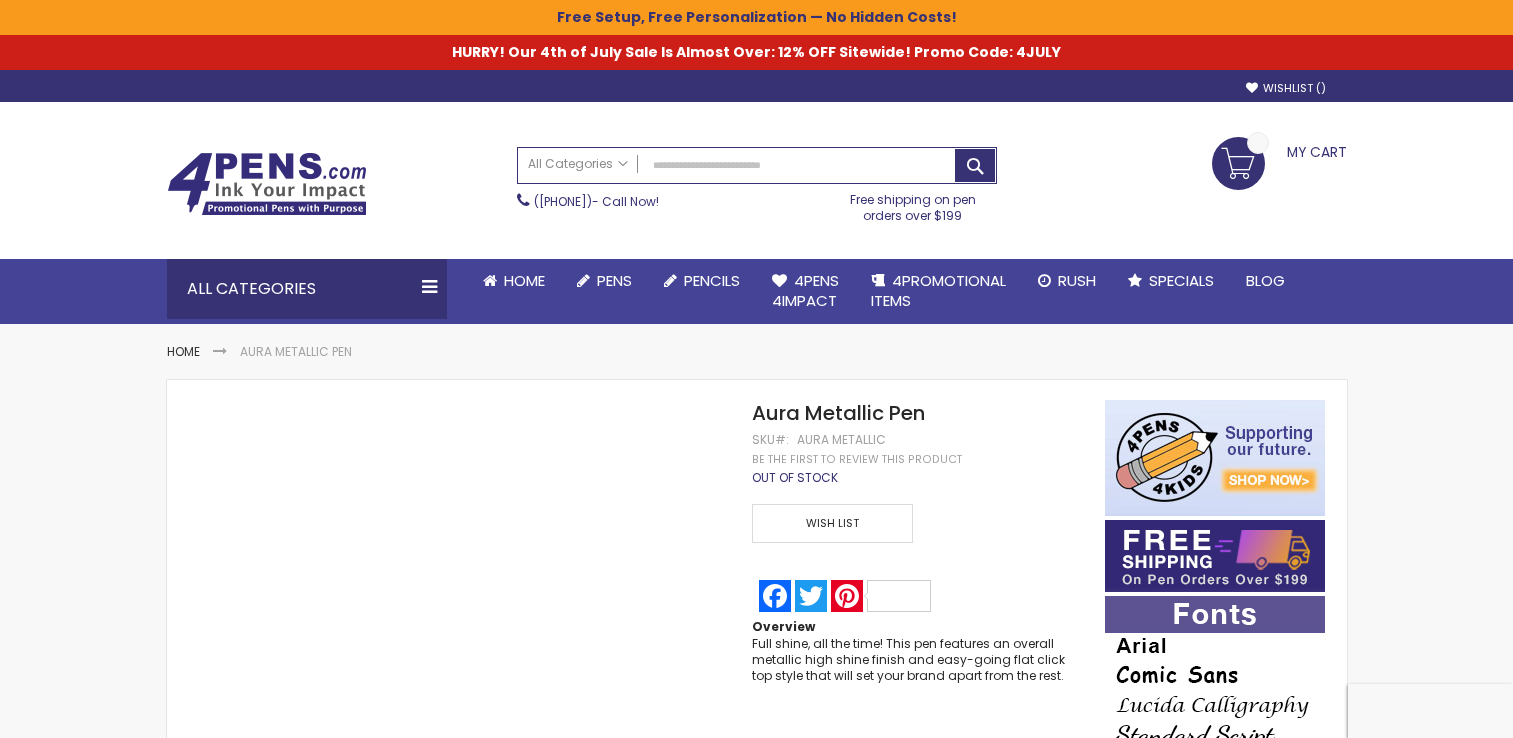 scroll, scrollTop: 0, scrollLeft: 0, axis: both 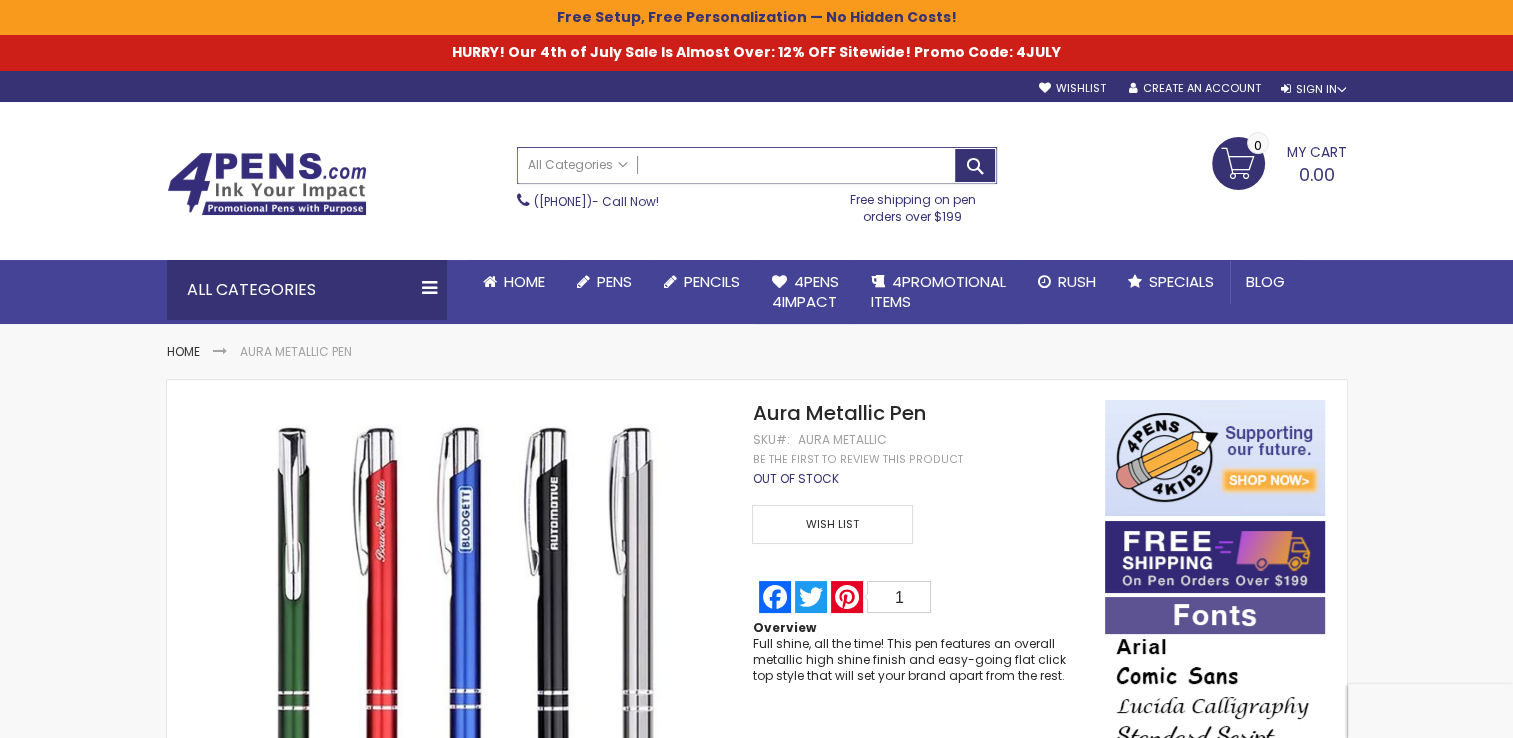 click on "Search" at bounding box center [757, 165] 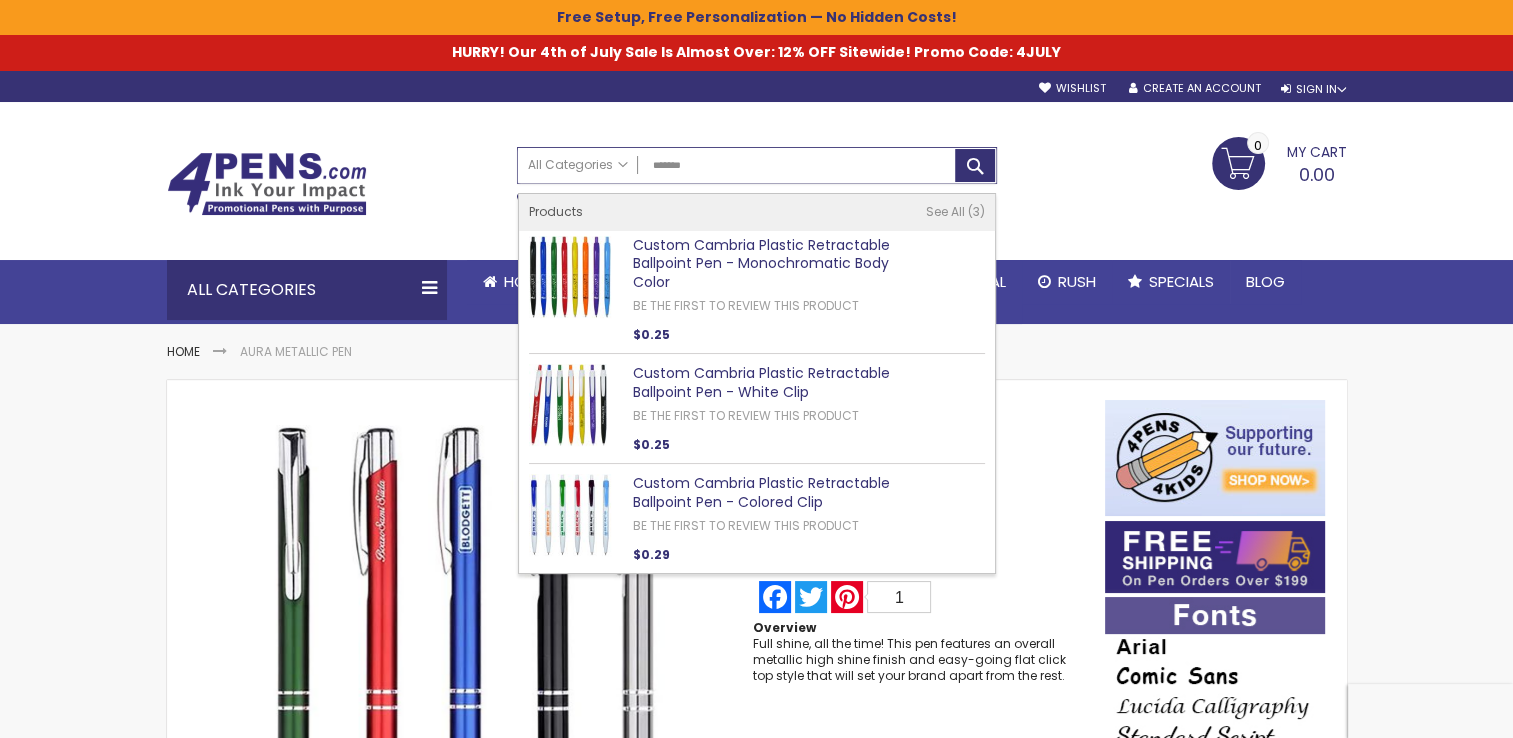type on "*******" 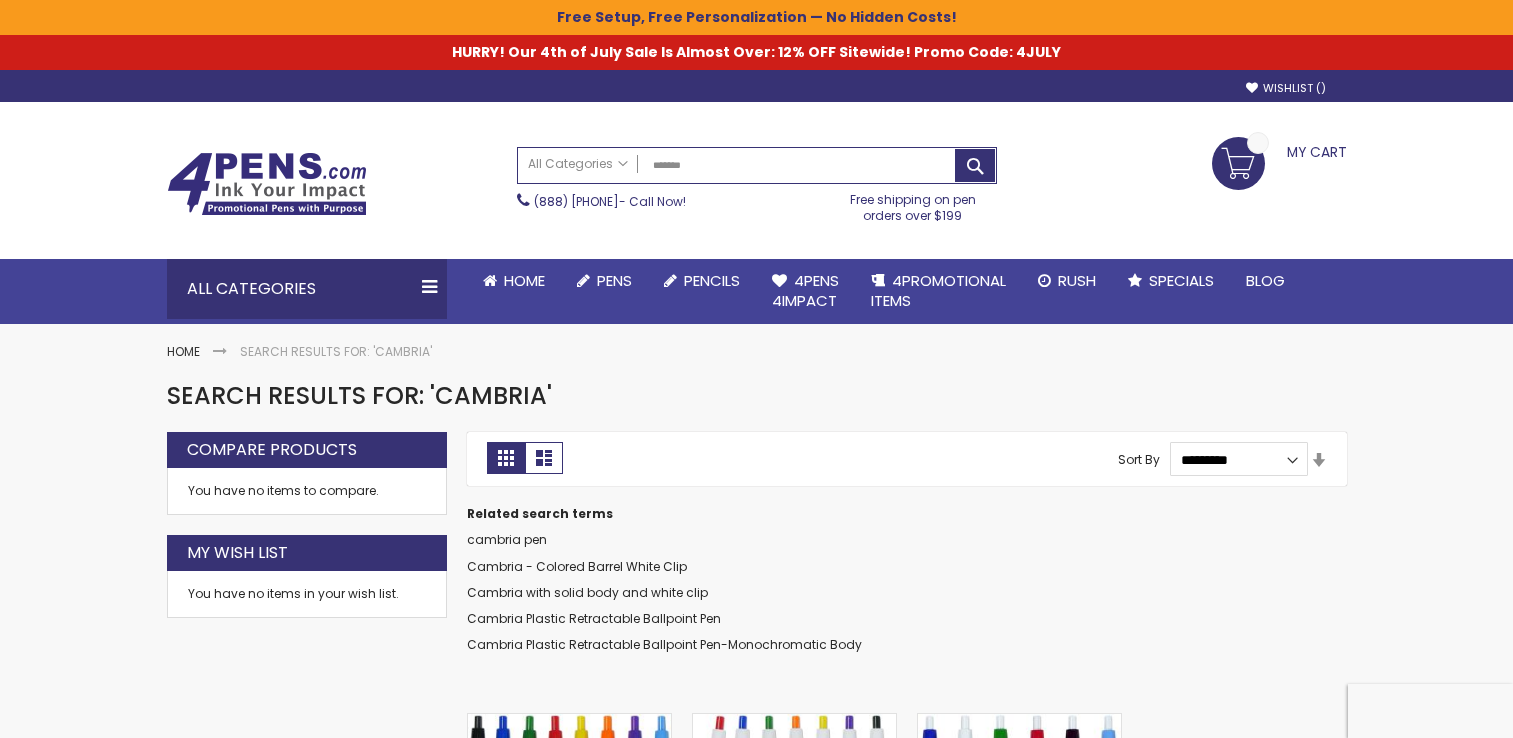 scroll, scrollTop: 0, scrollLeft: 0, axis: both 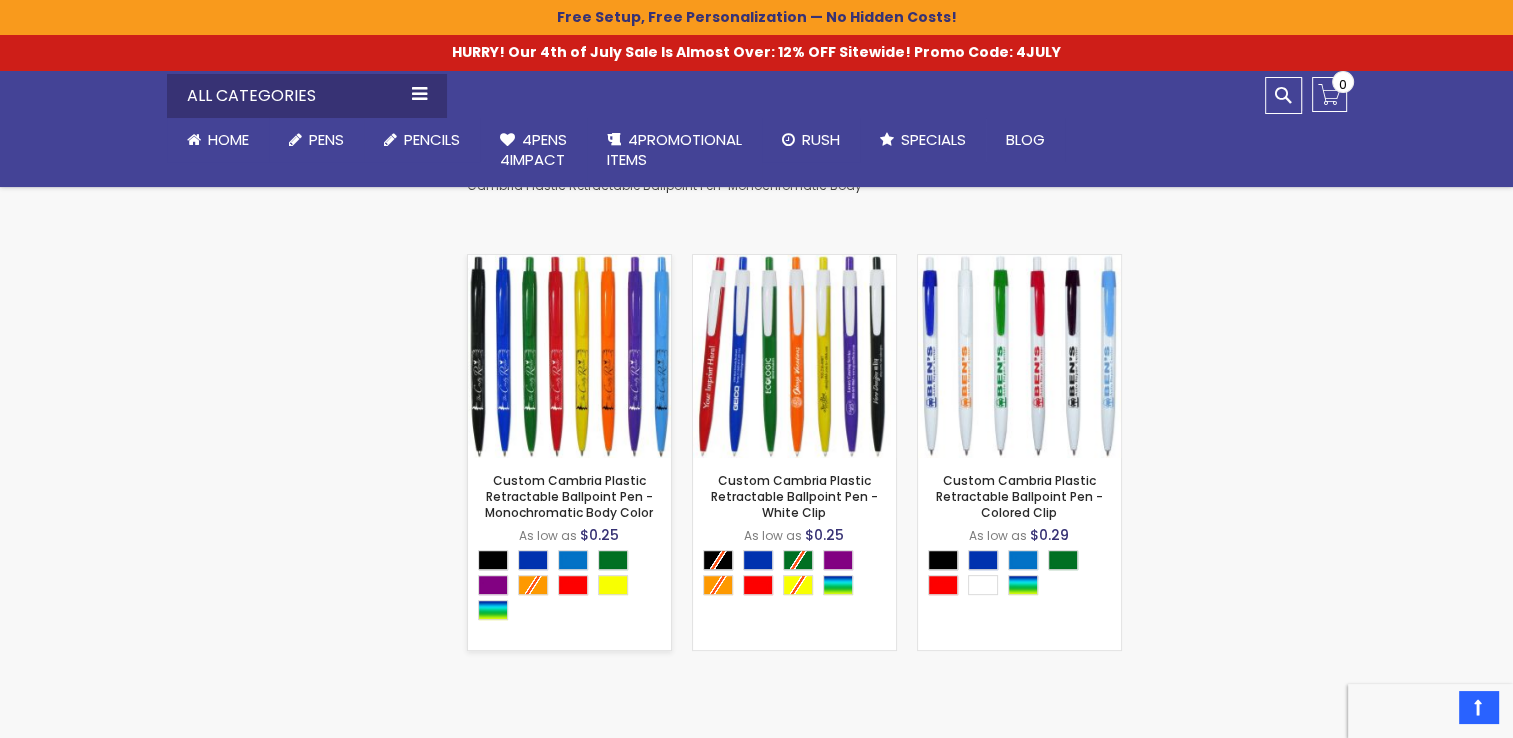 click at bounding box center [569, 356] 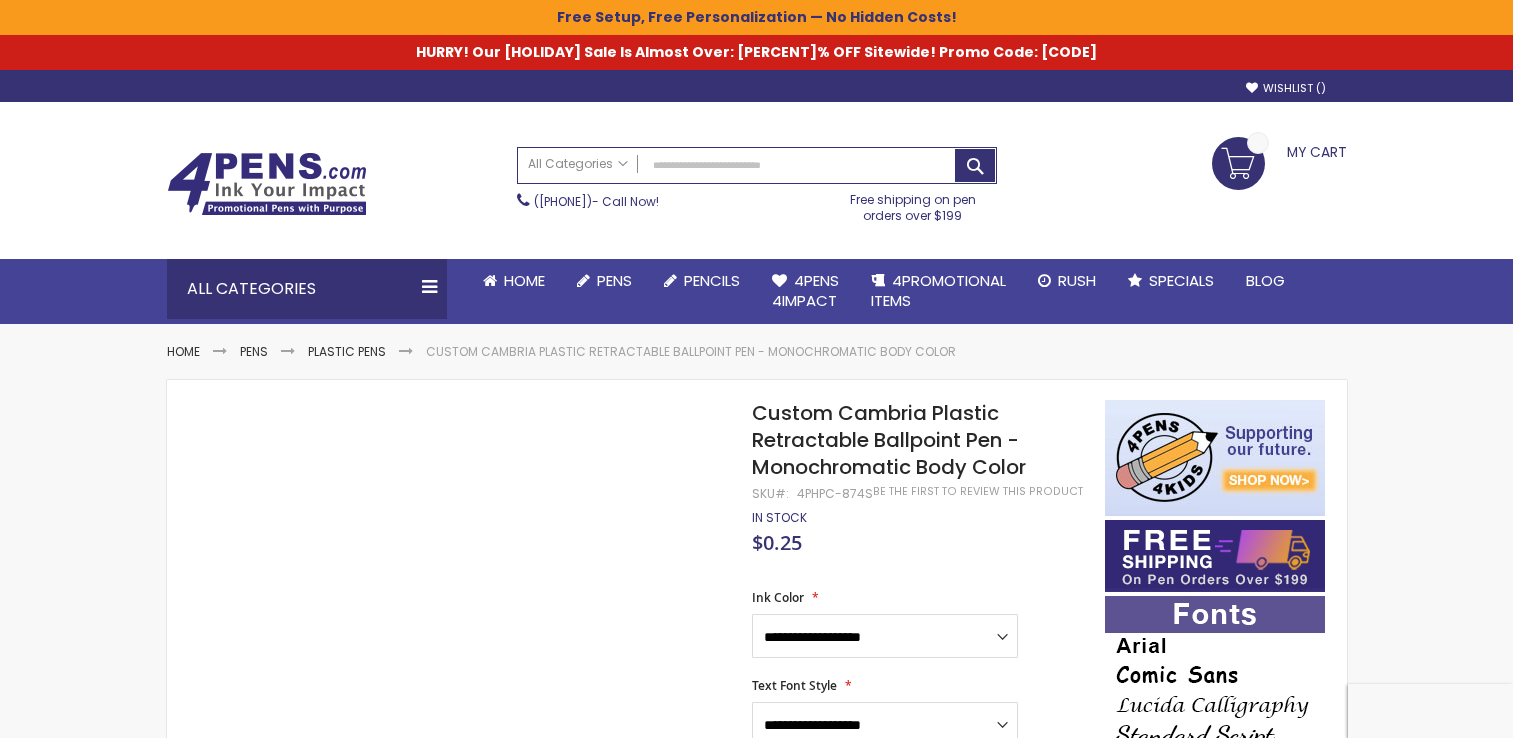 scroll, scrollTop: 0, scrollLeft: 0, axis: both 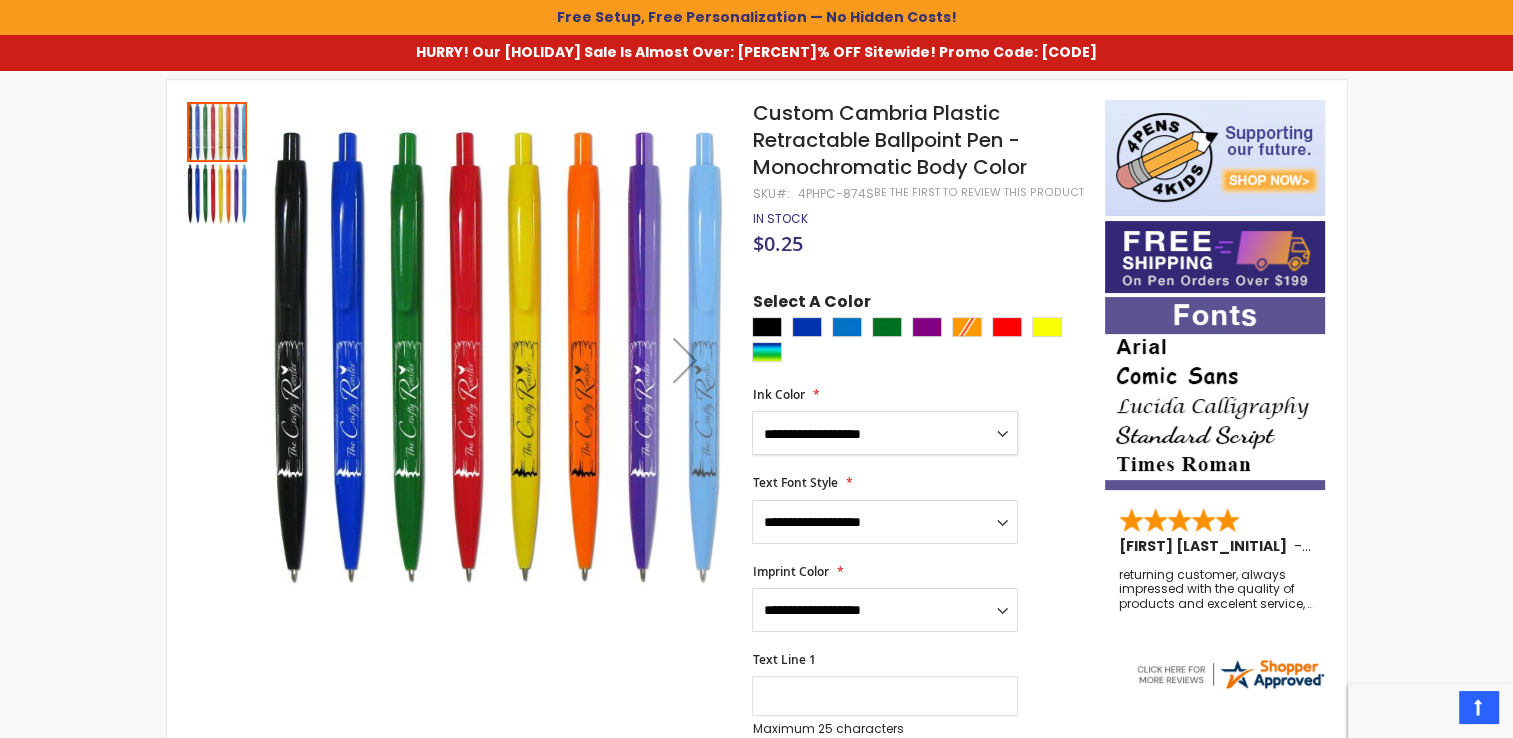 click on "**********" at bounding box center [885, 433] 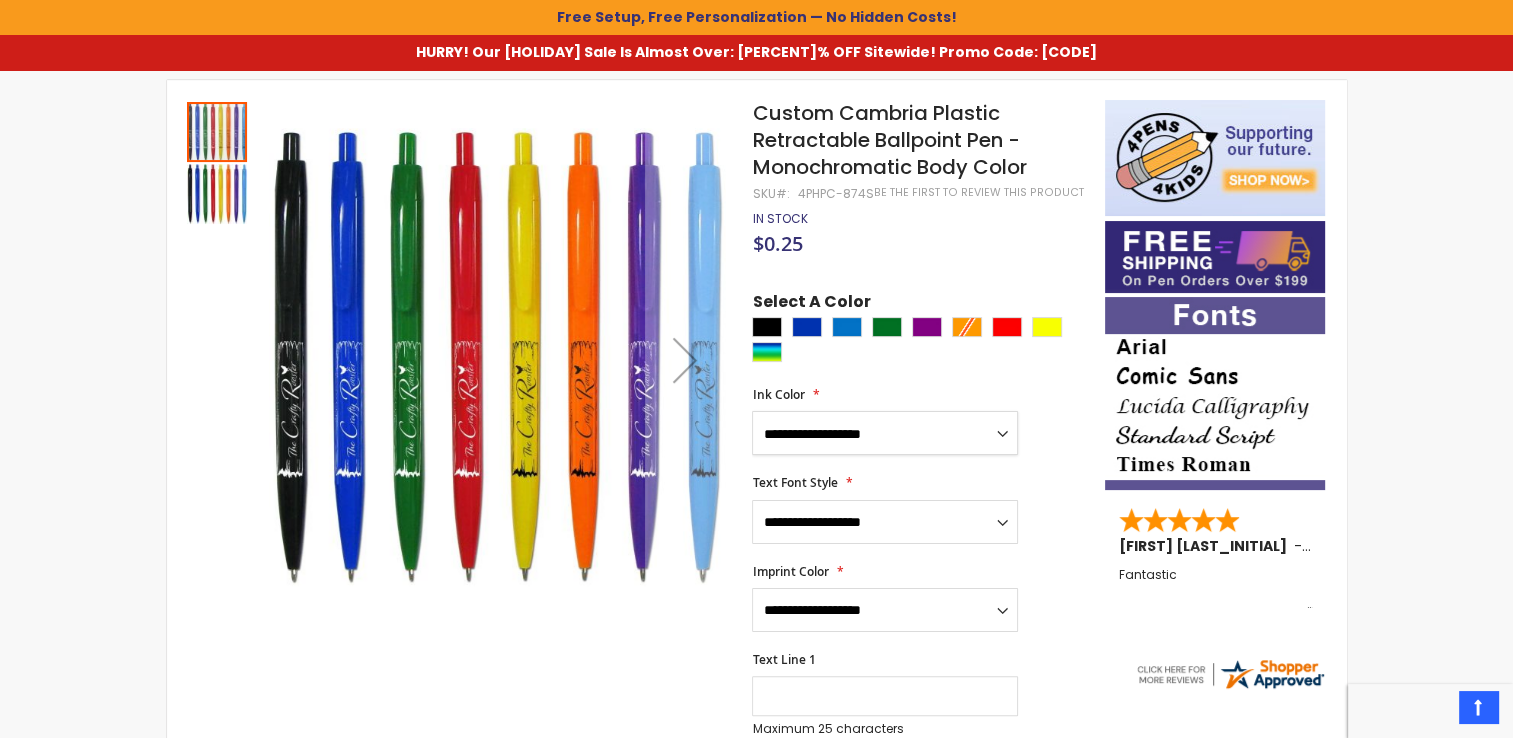 select on "*****" 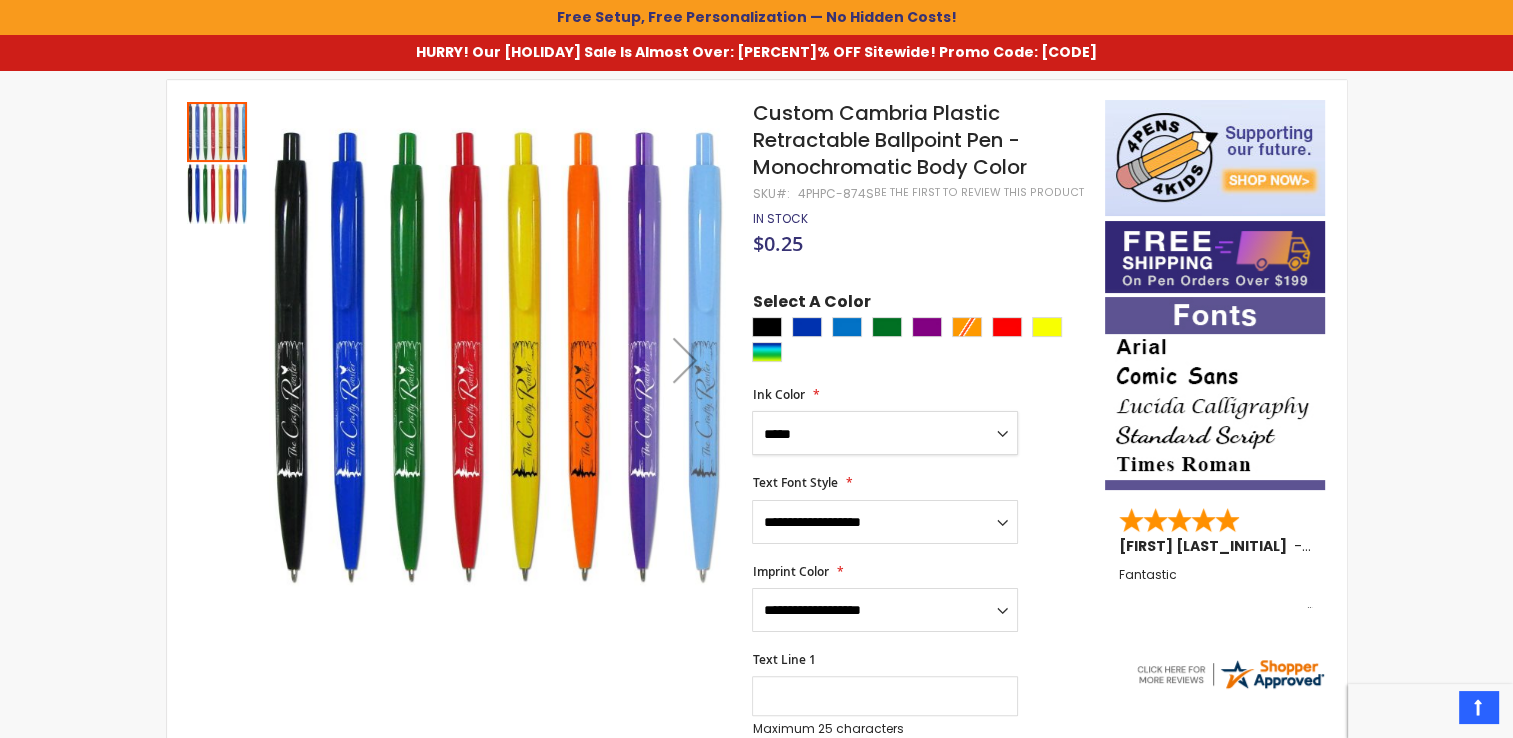 click on "**********" at bounding box center [885, 433] 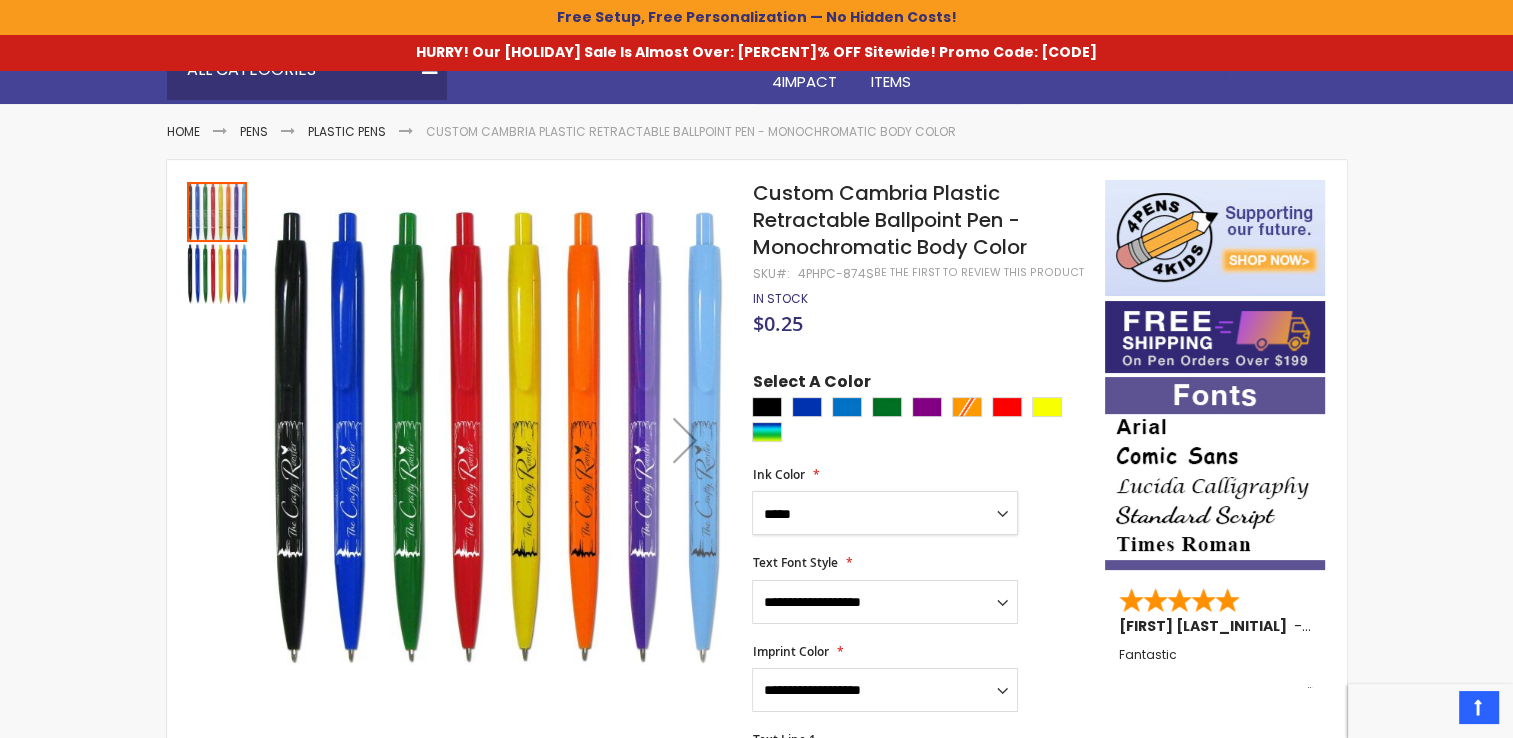 scroll, scrollTop: 200, scrollLeft: 0, axis: vertical 